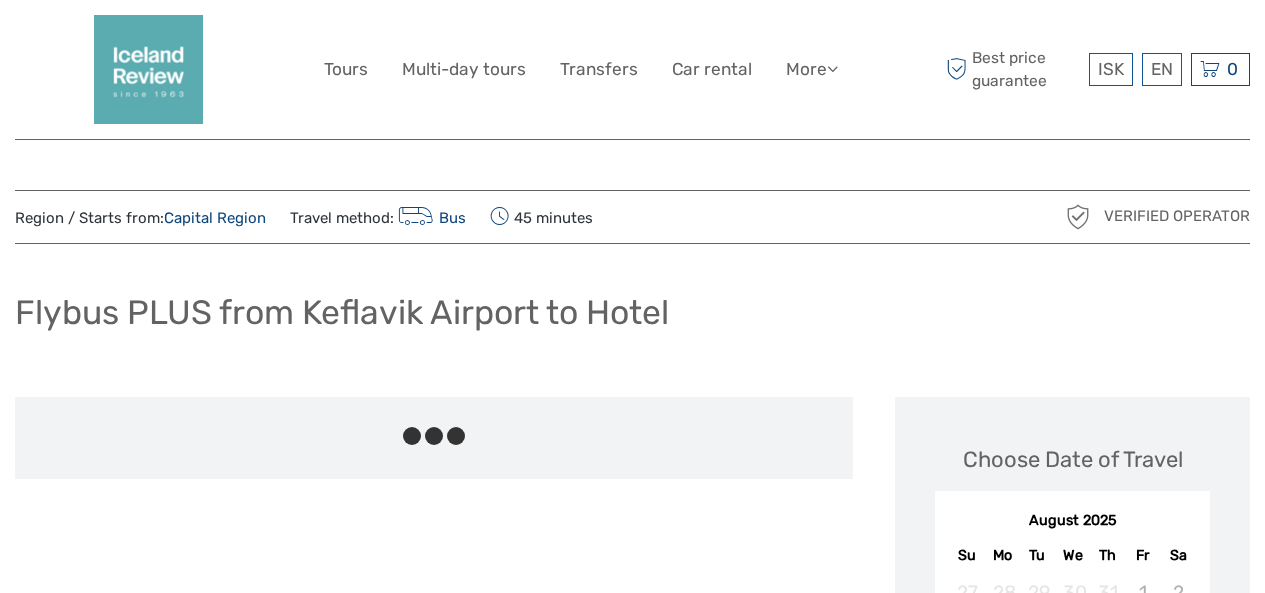 scroll, scrollTop: 0, scrollLeft: 0, axis: both 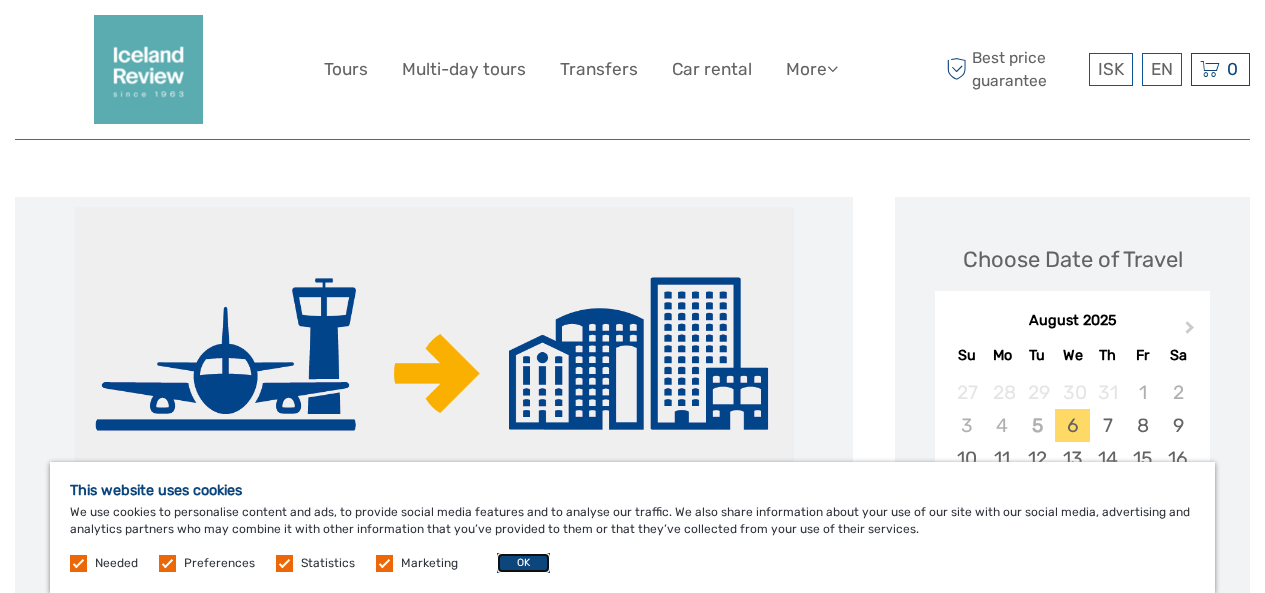 click on "OK" at bounding box center [523, 563] 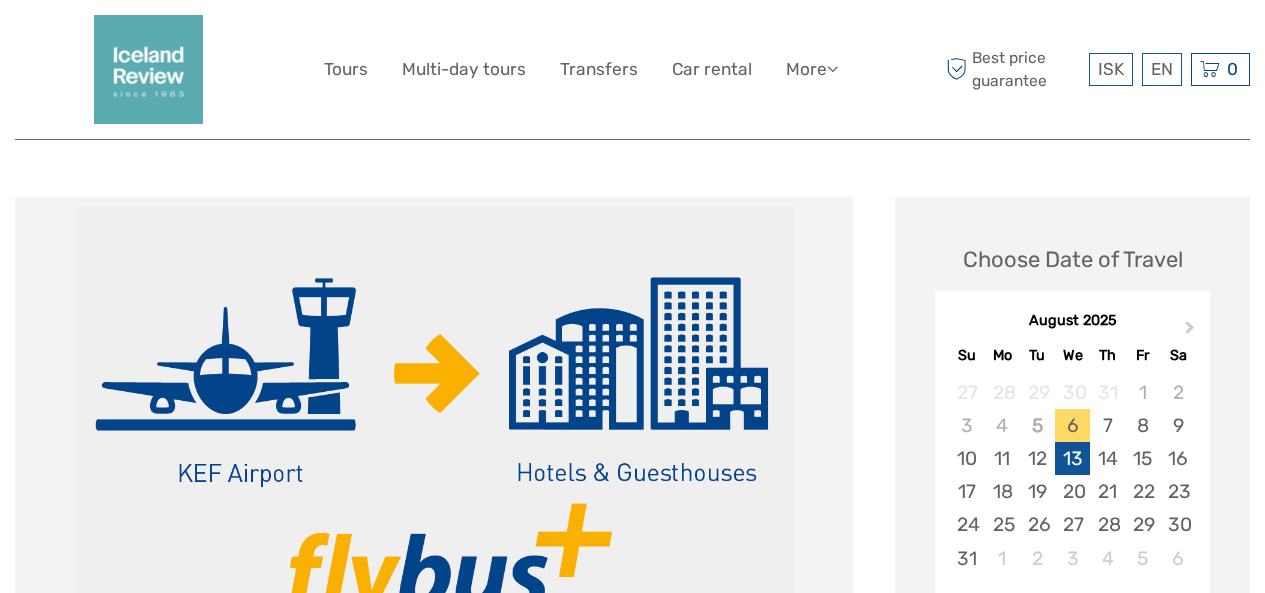 click on "13" at bounding box center [1072, 458] 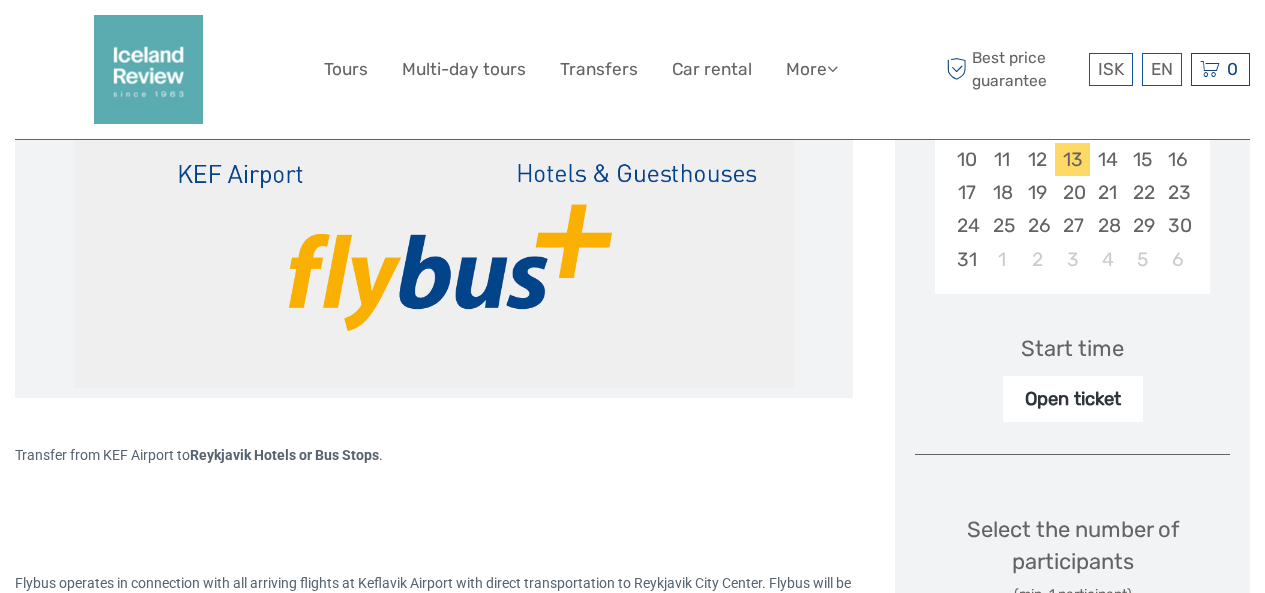 scroll, scrollTop: 500, scrollLeft: 0, axis: vertical 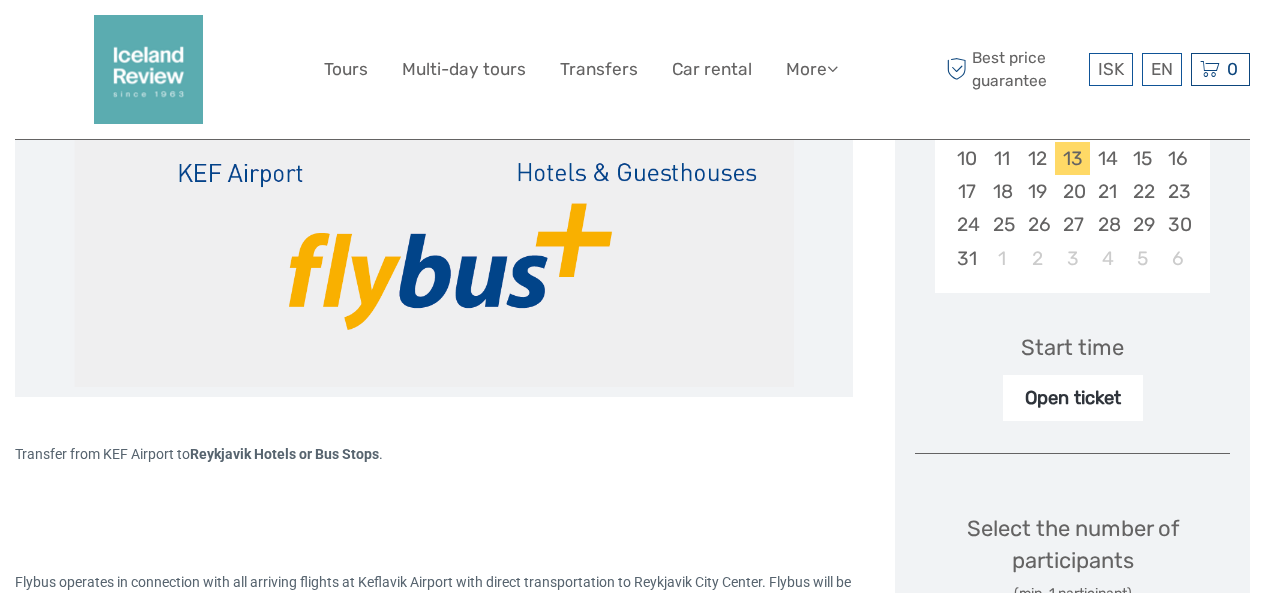 click on "Open ticket" at bounding box center (1073, 398) 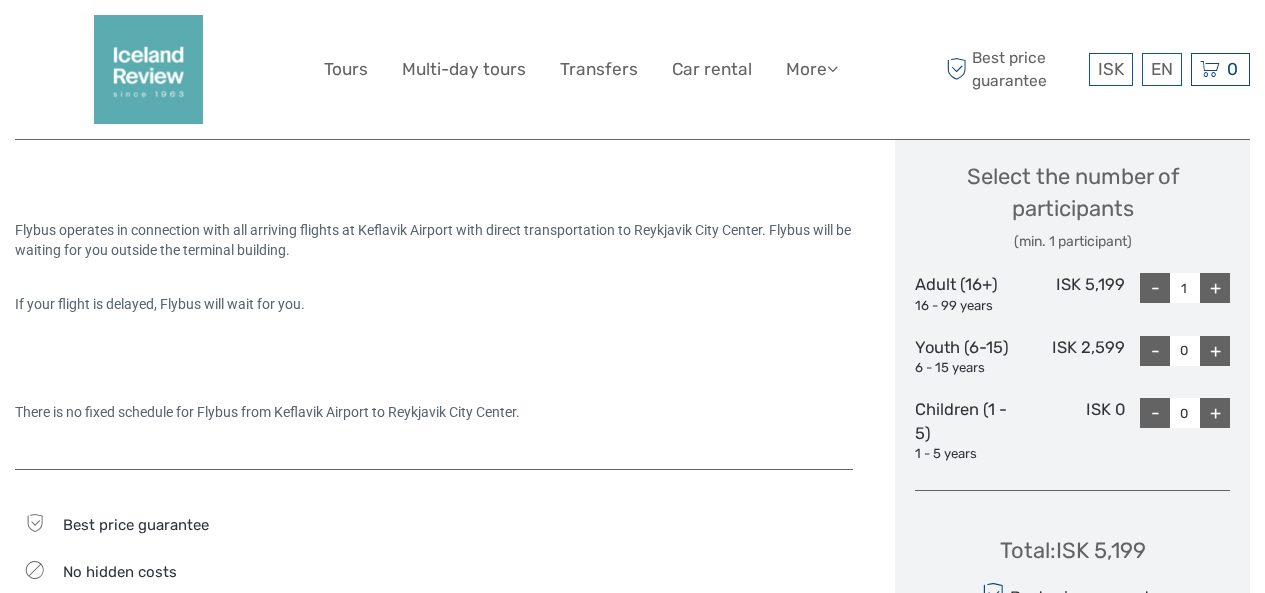 scroll, scrollTop: 800, scrollLeft: 0, axis: vertical 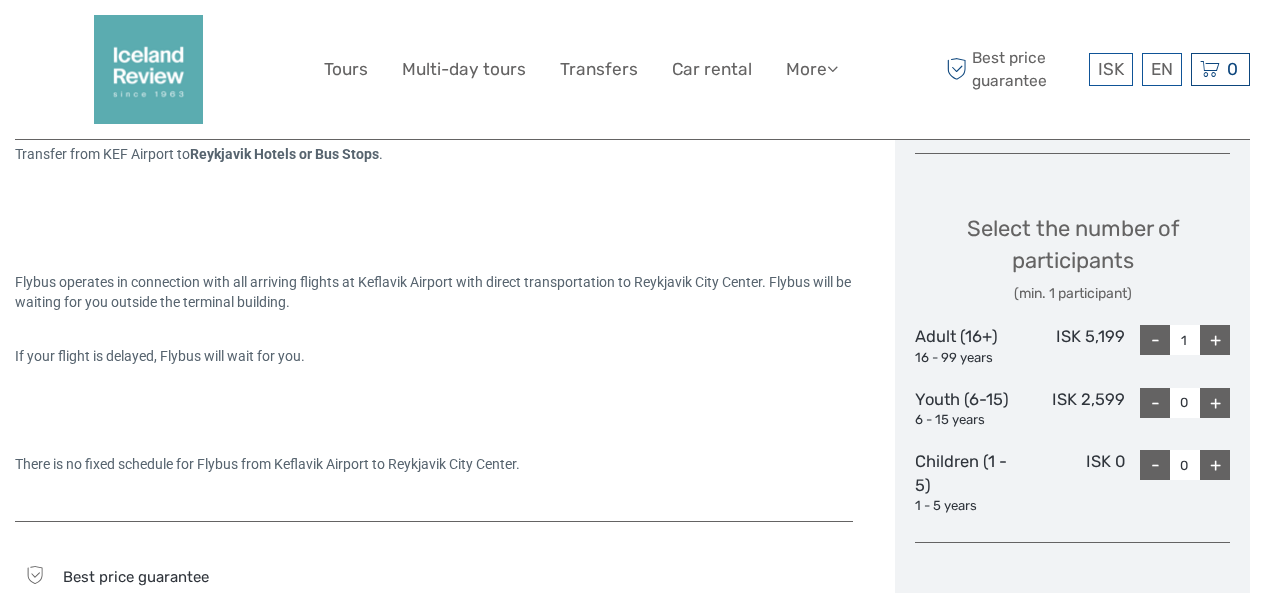 click on "+" at bounding box center (1215, 340) 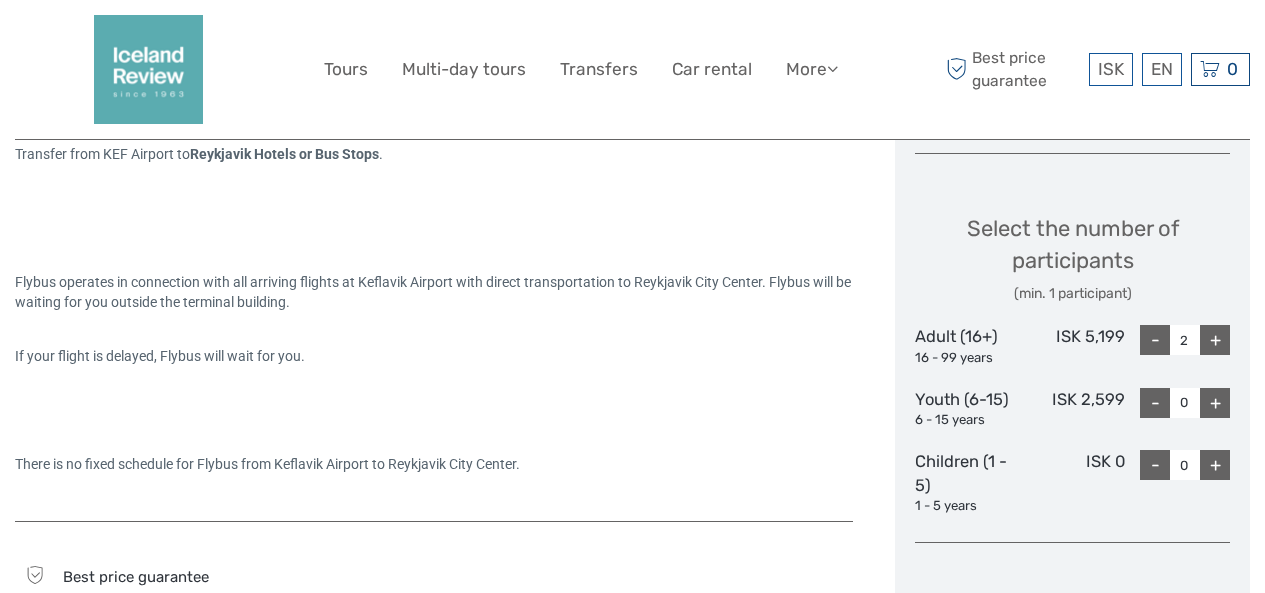 click on "+" at bounding box center [1215, 340] 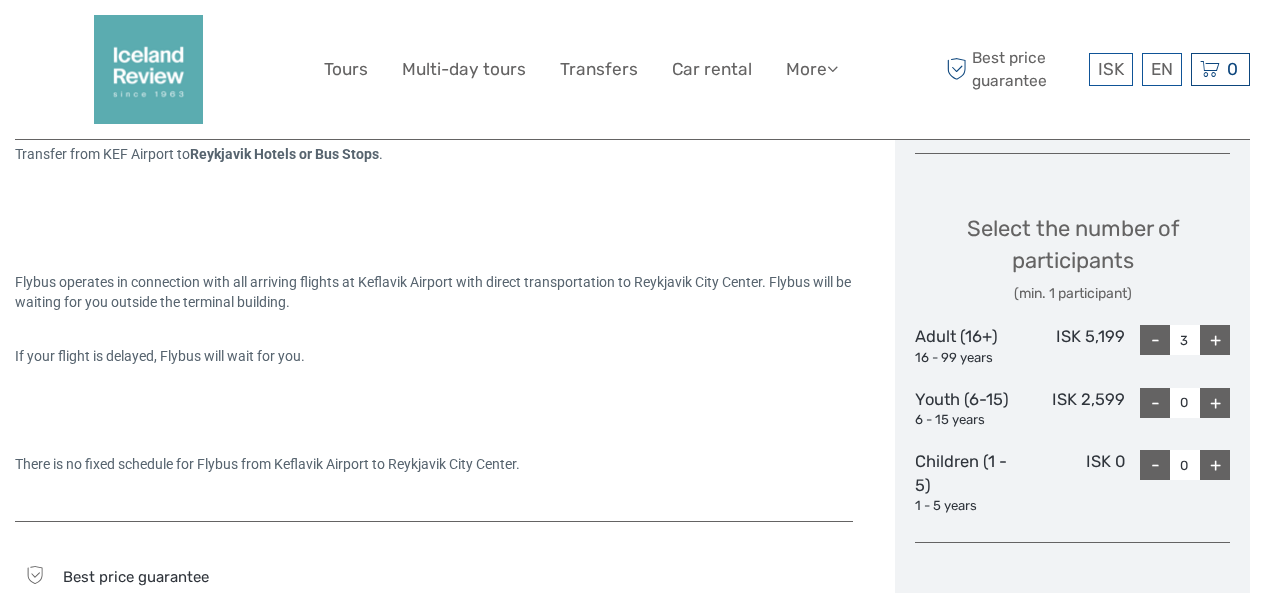 click on "+" at bounding box center [1215, 340] 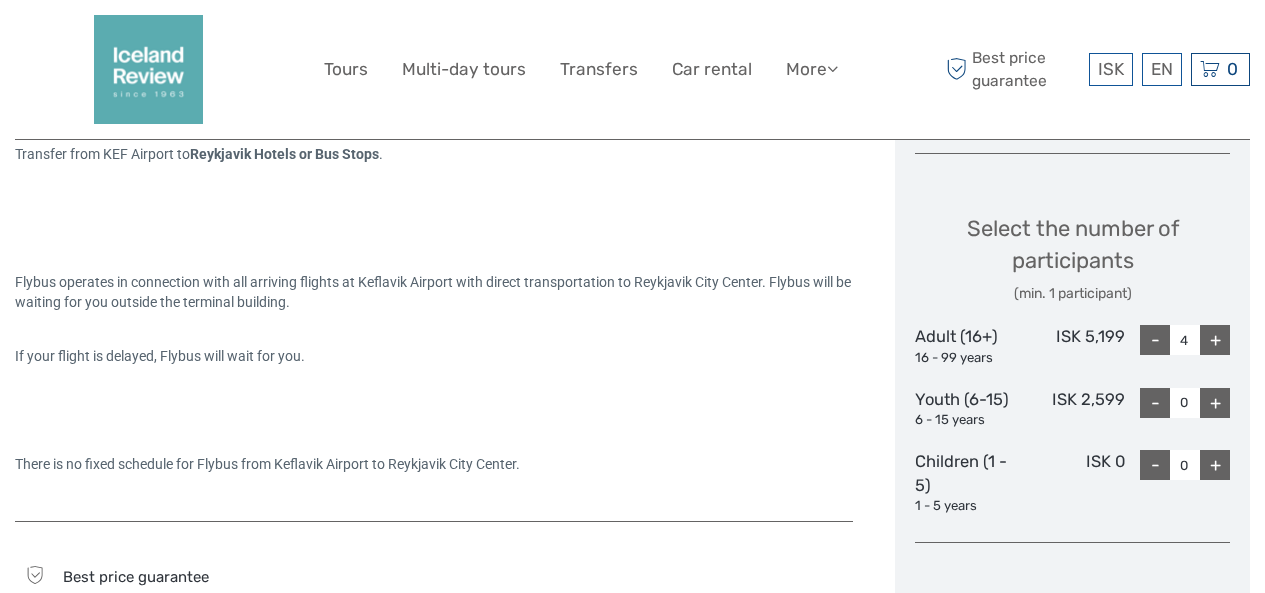 click on "+" at bounding box center (1215, 340) 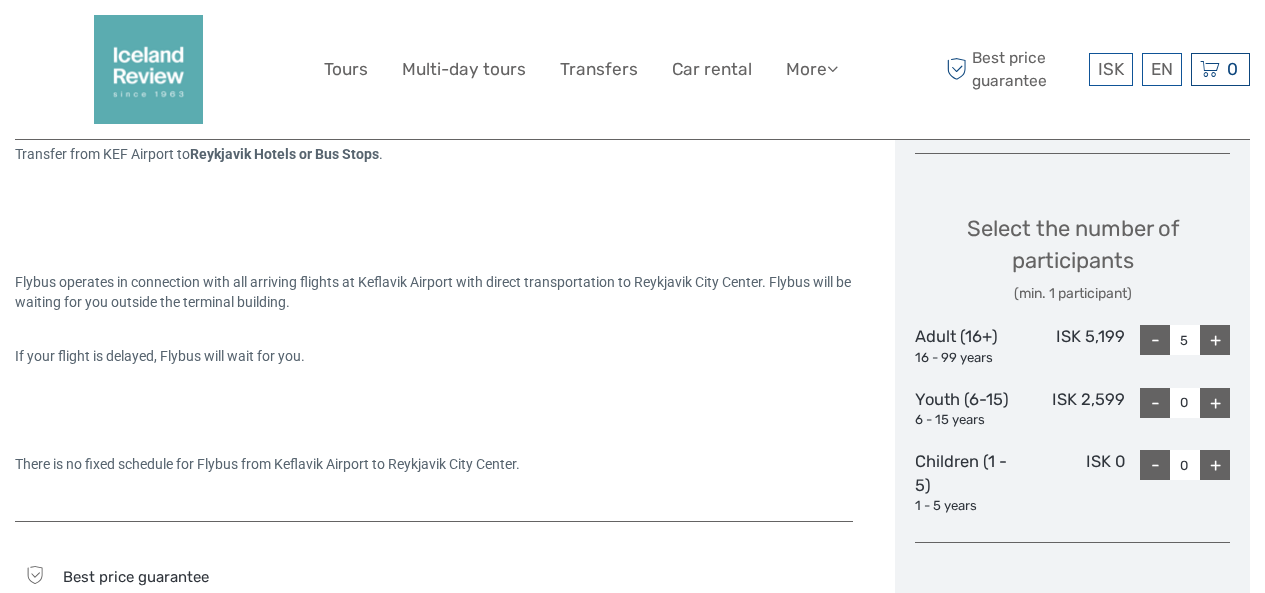 click on "+" at bounding box center [1215, 340] 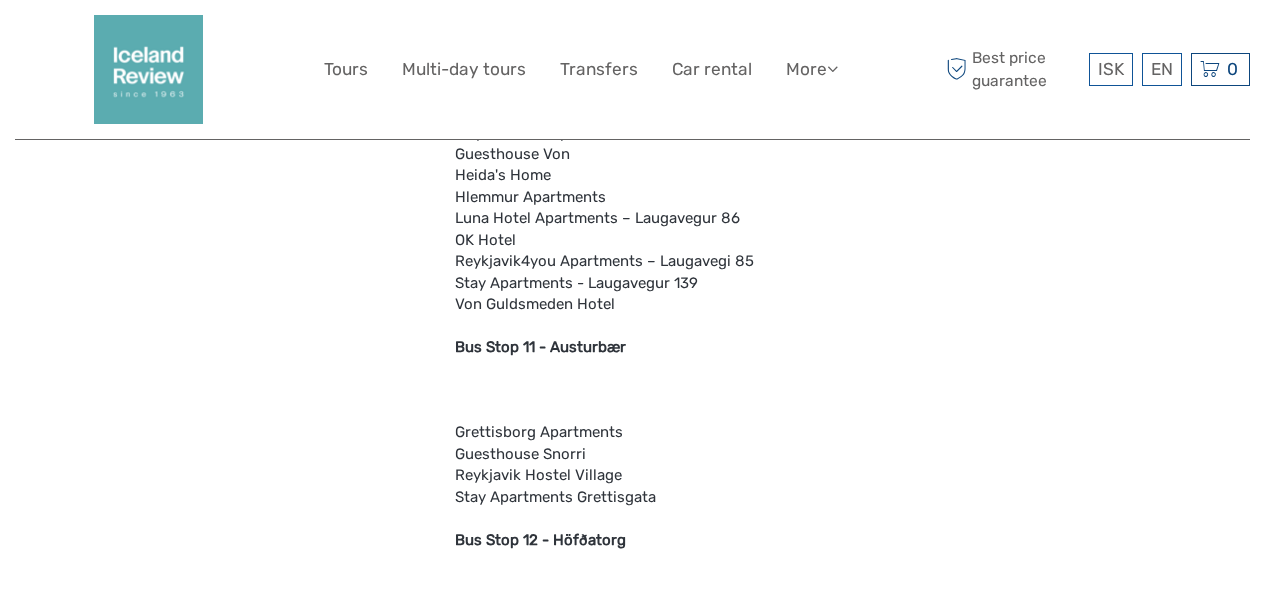 scroll, scrollTop: 3800, scrollLeft: 0, axis: vertical 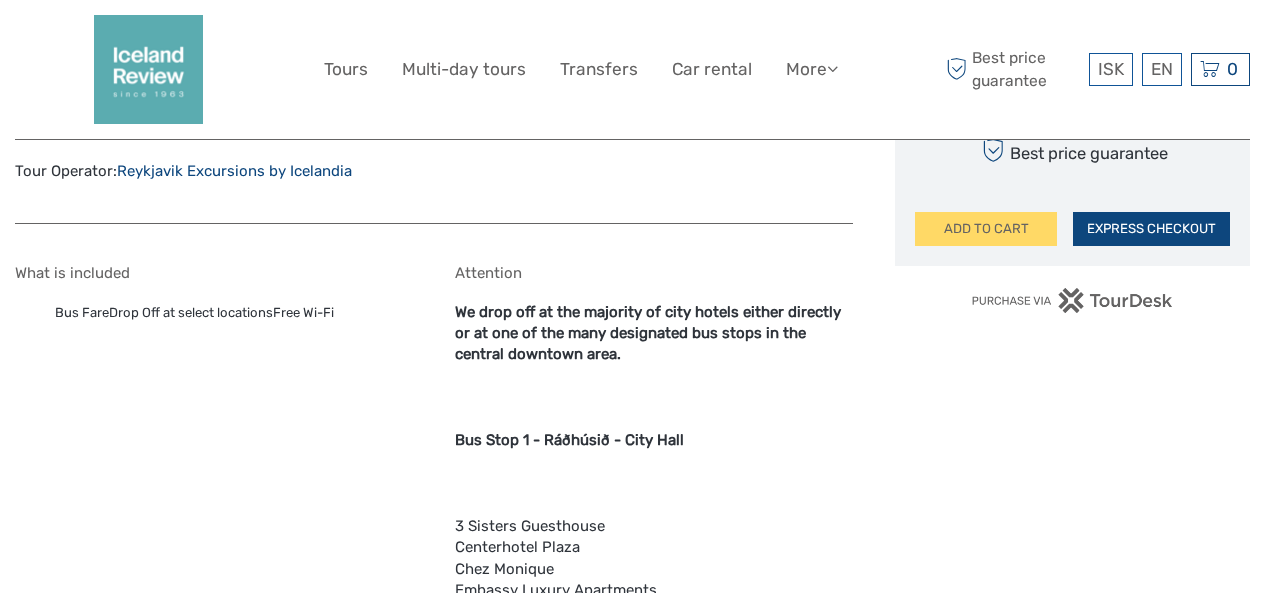click on "EXPRESS CHECKOUT" at bounding box center (1151, 229) 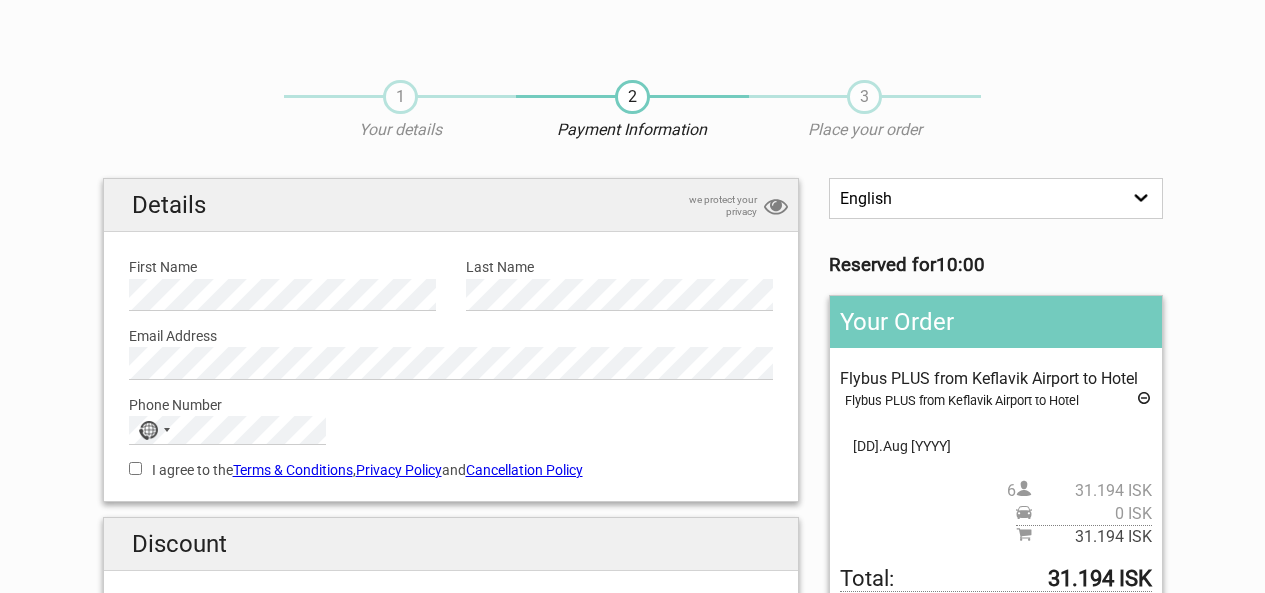 scroll, scrollTop: 0, scrollLeft: 0, axis: both 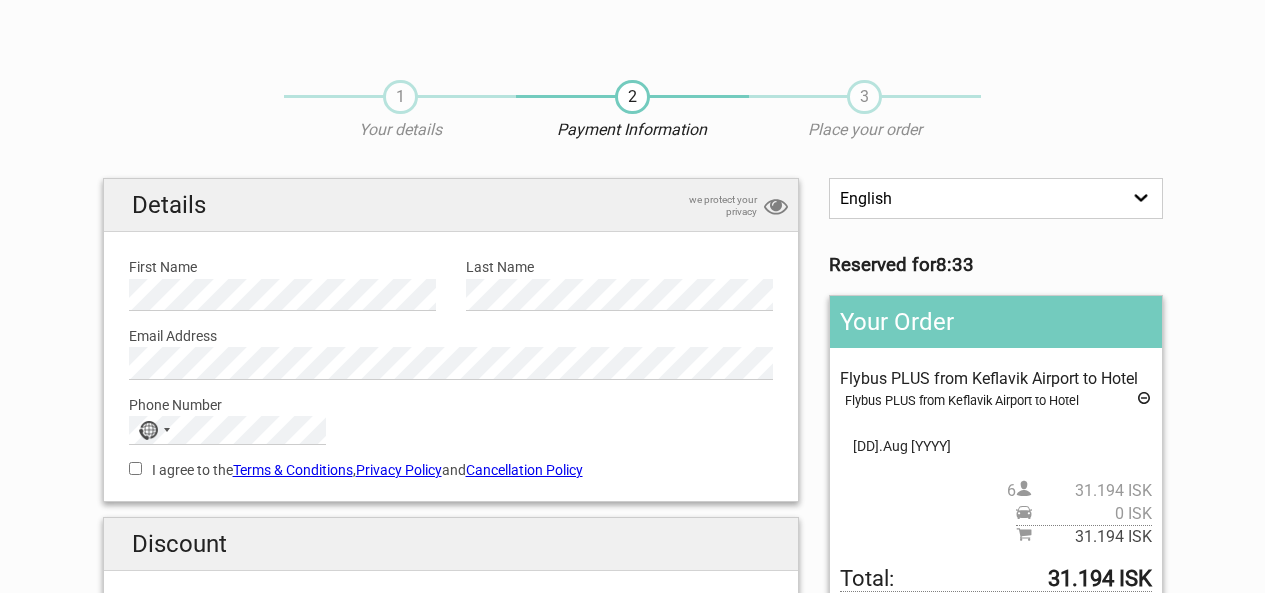click on "I agree to the  Terms & Conditions ,  Privacy Policy  and  Cancellation Policy" at bounding box center (135, 468) 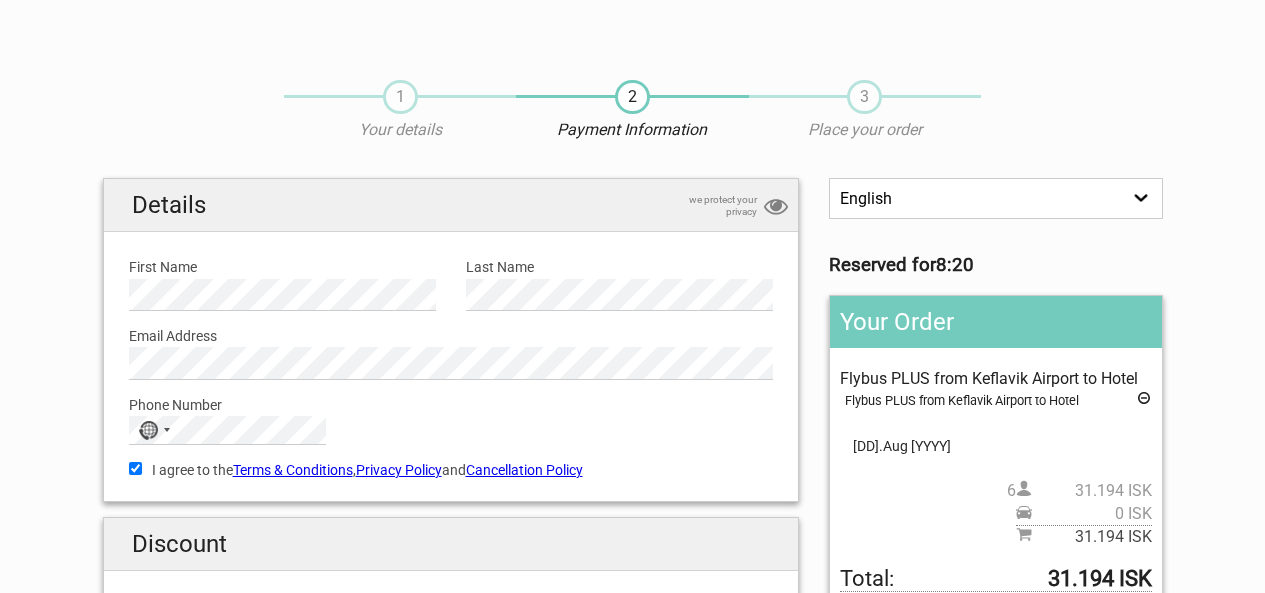 click on "Cancellation Policy" at bounding box center [524, 470] 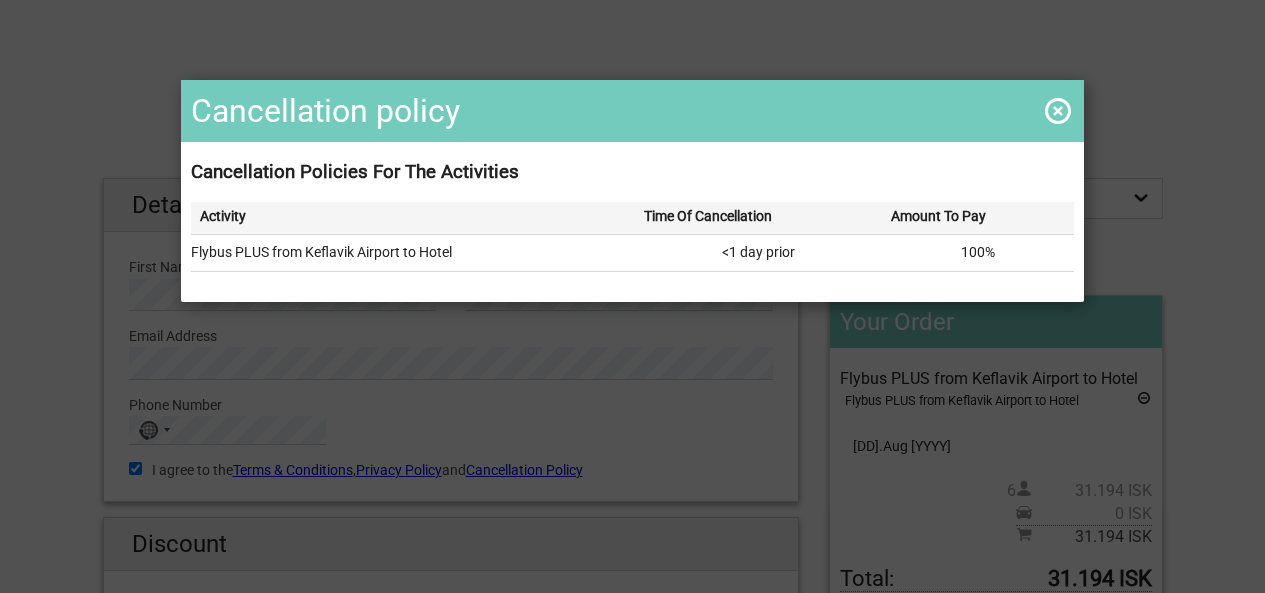 click at bounding box center [1058, 111] 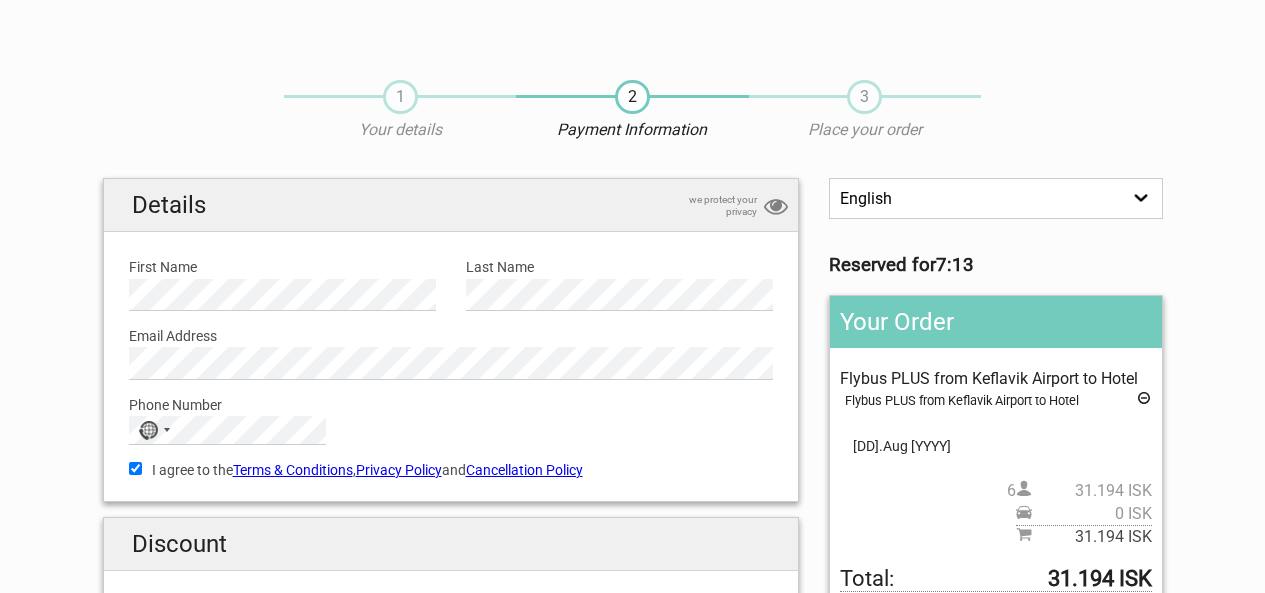 click on "Terms & Conditions" at bounding box center (293, 470) 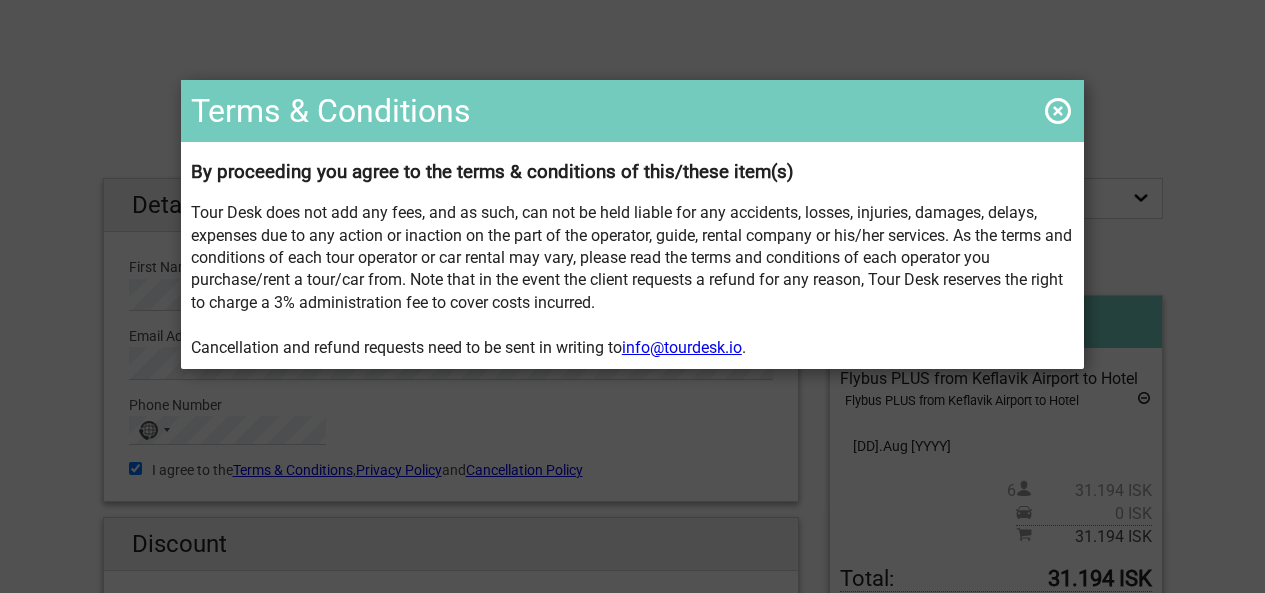 click at bounding box center [1058, 111] 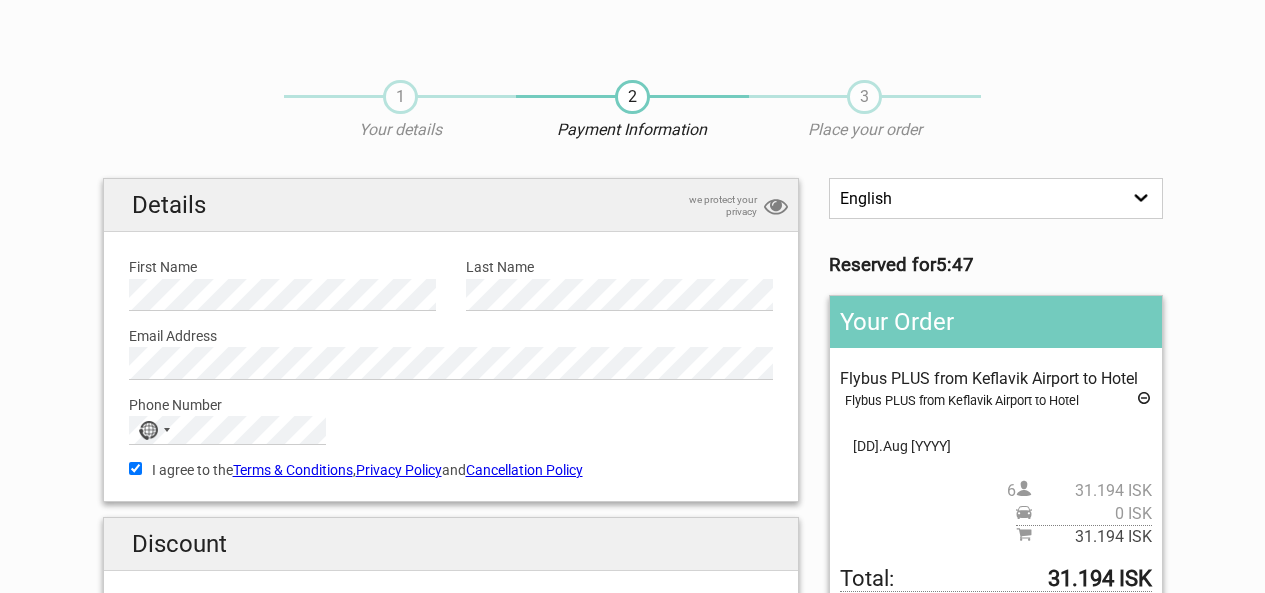 click on "Privacy Policy" at bounding box center [399, 470] 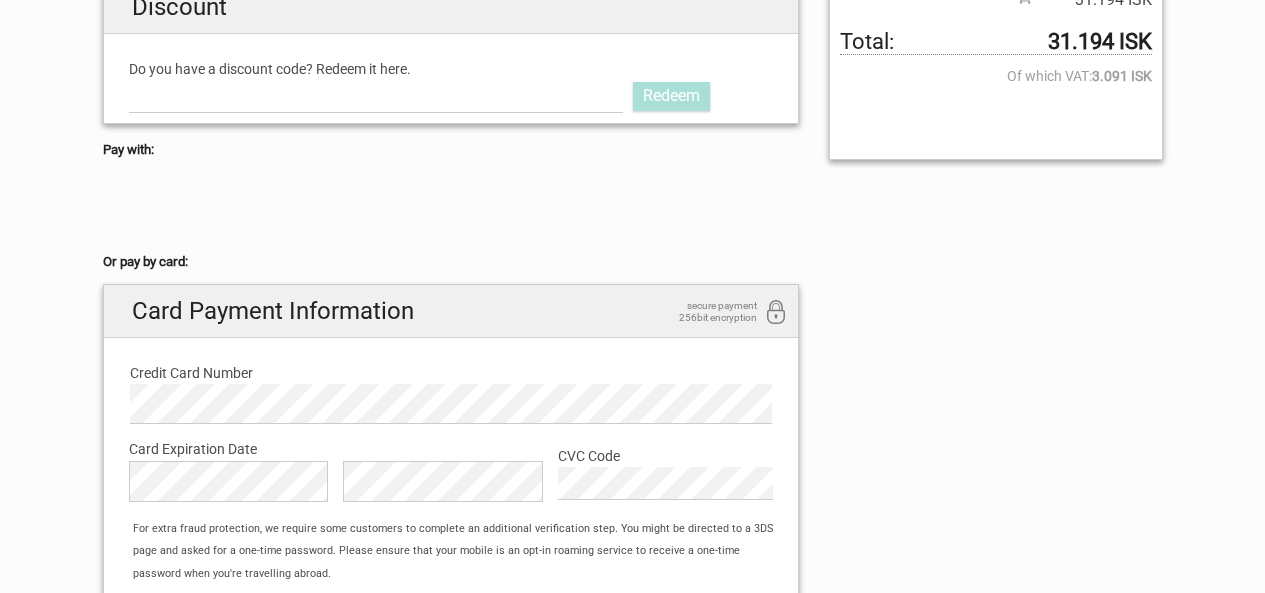 scroll, scrollTop: 600, scrollLeft: 0, axis: vertical 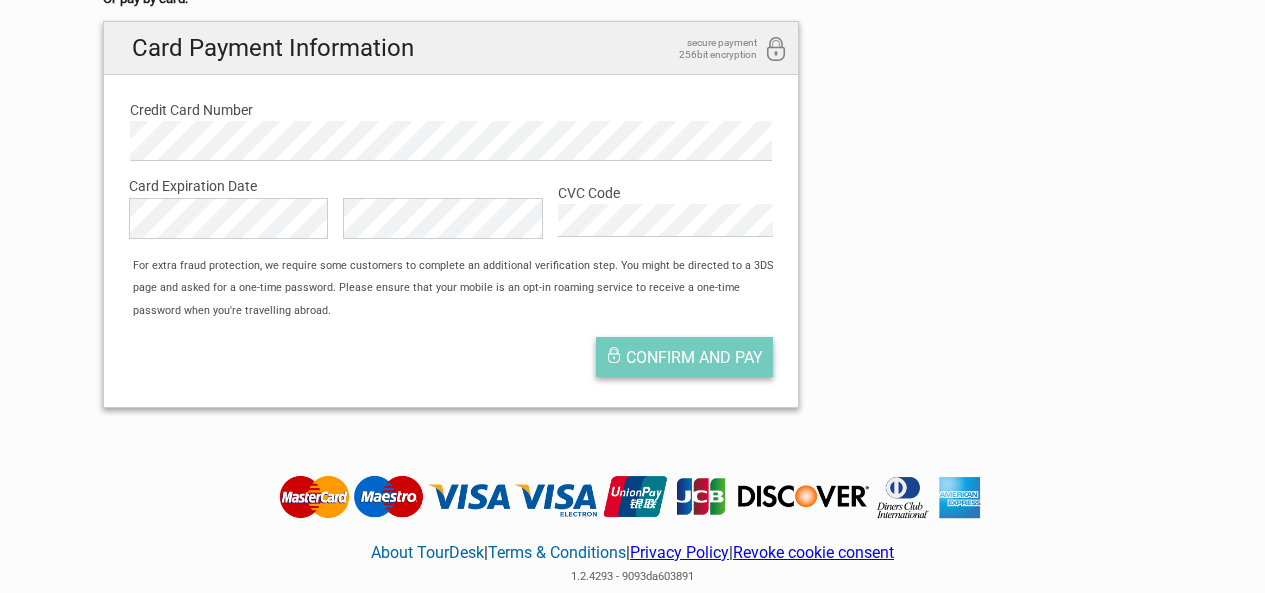 click on "Confirm and pay" at bounding box center (694, 357) 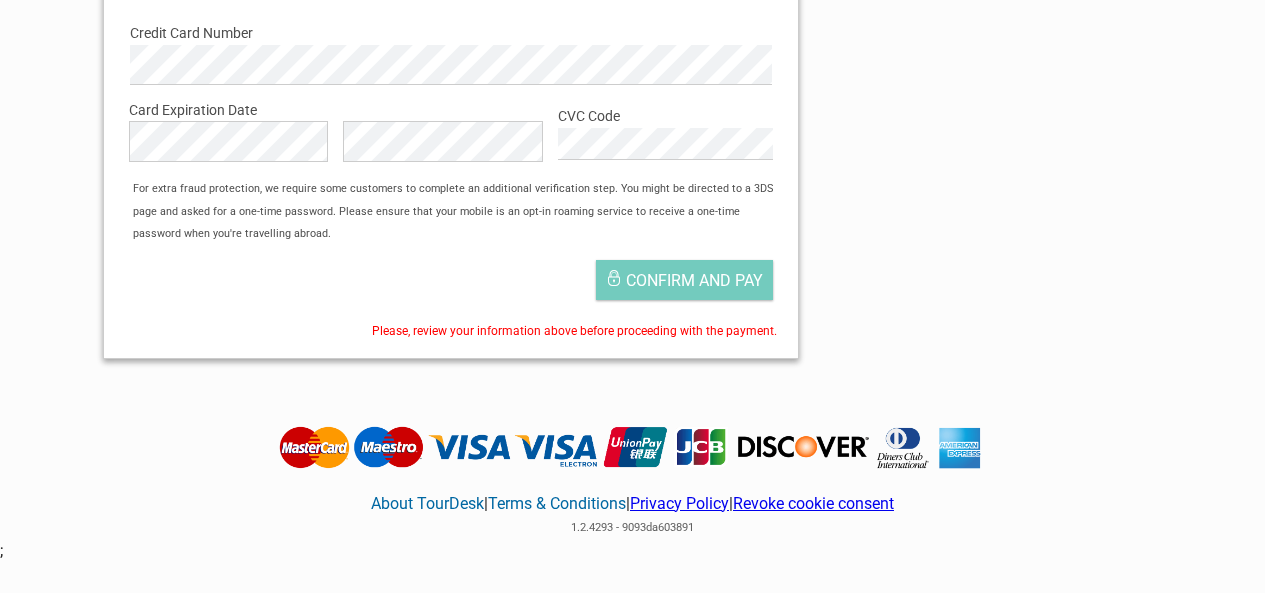 scroll, scrollTop: 900, scrollLeft: 0, axis: vertical 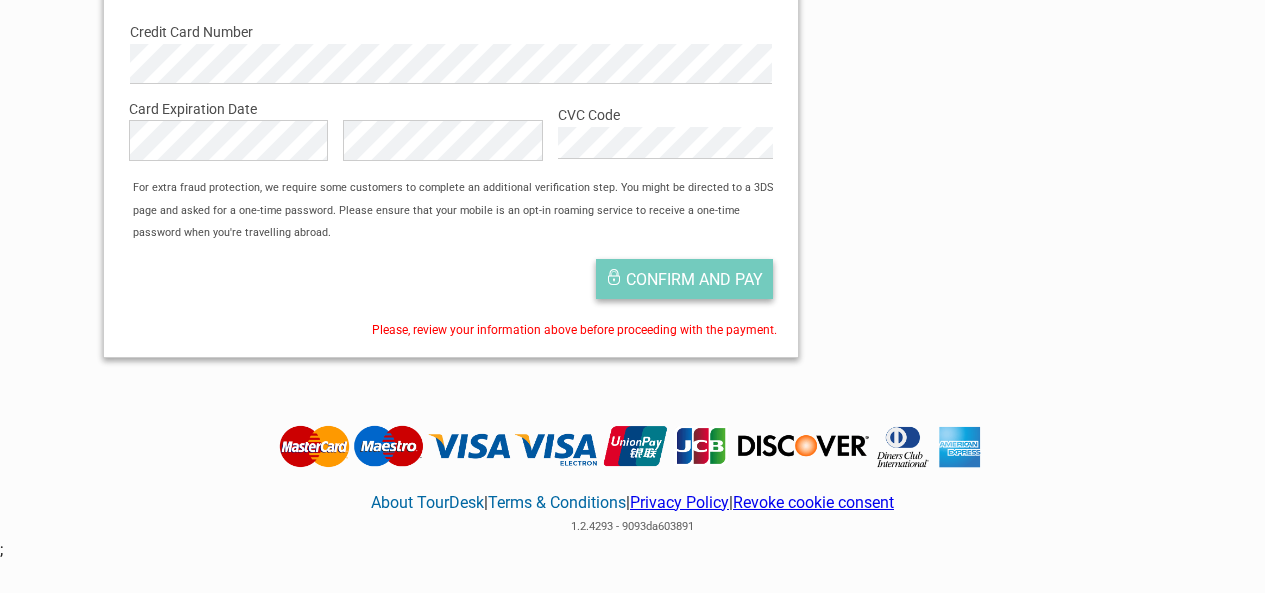 click on "Confirm and pay" at bounding box center (694, 279) 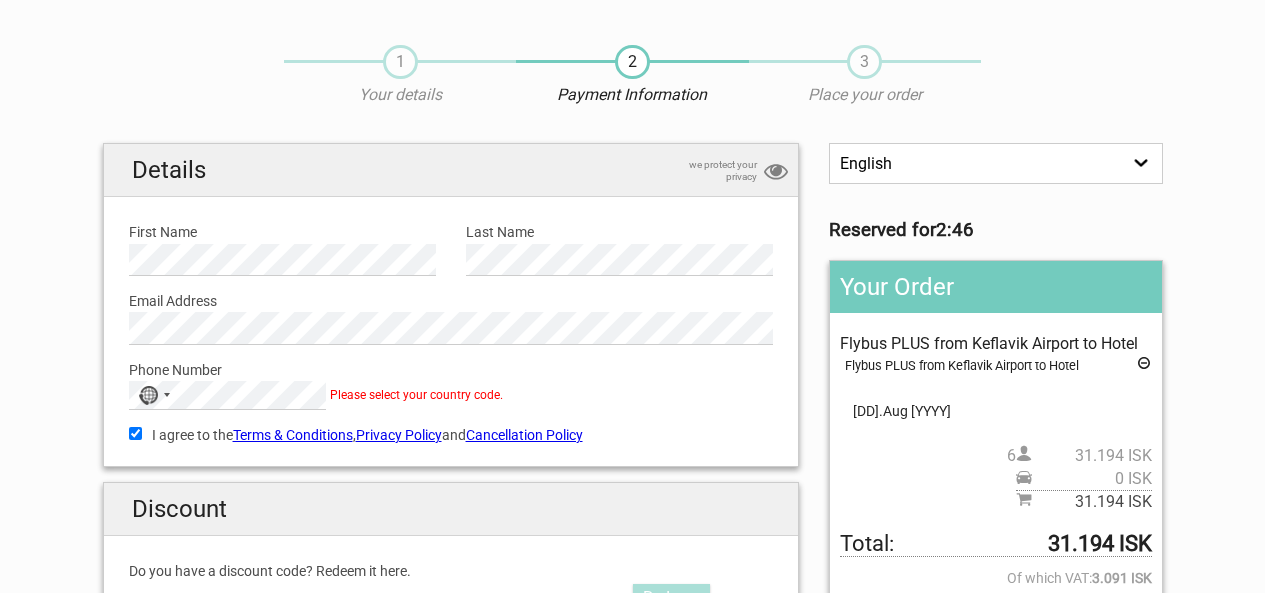 scroll, scrollTop: 0, scrollLeft: 0, axis: both 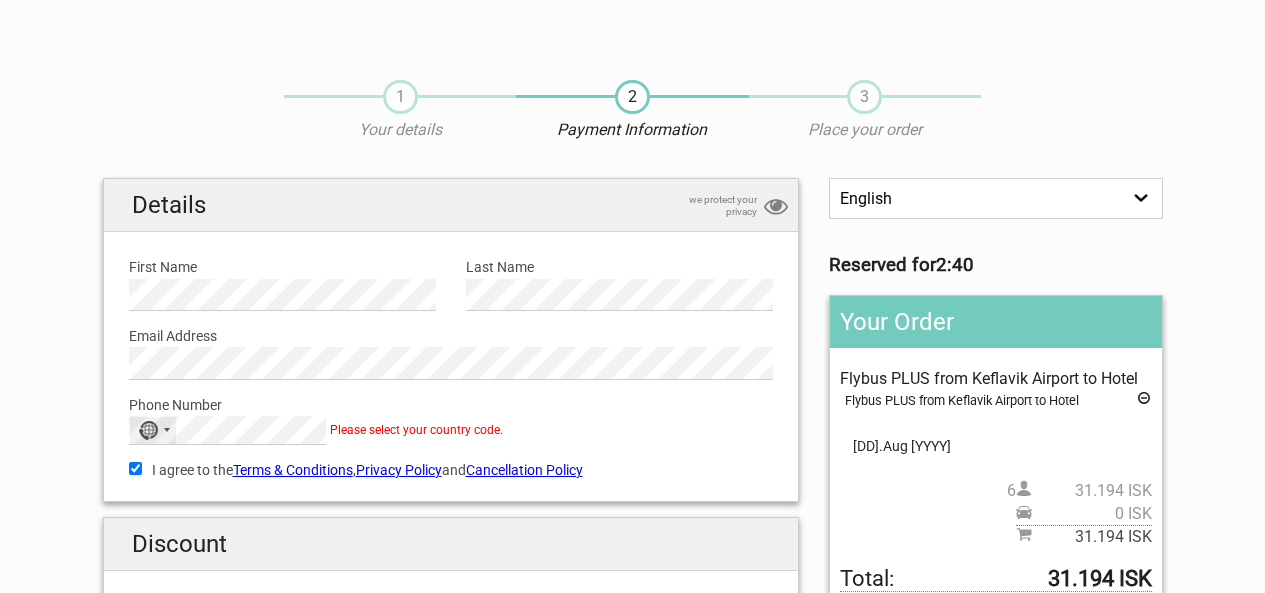 click on "No country selected" at bounding box center [153, 430] 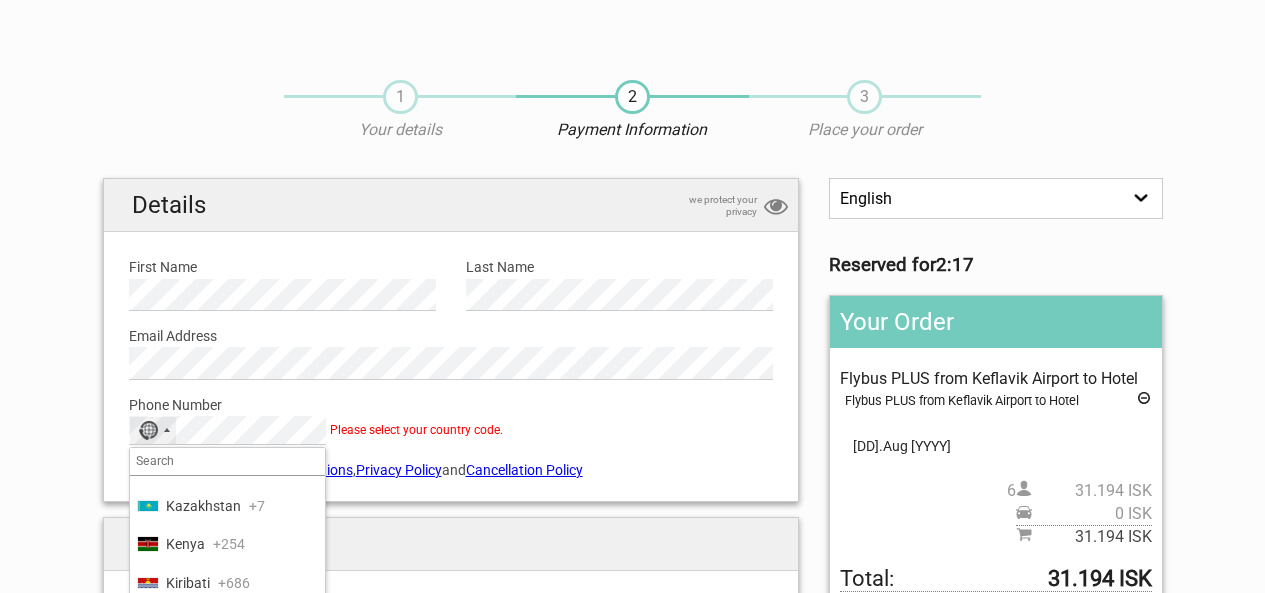 scroll, scrollTop: 4400, scrollLeft: 0, axis: vertical 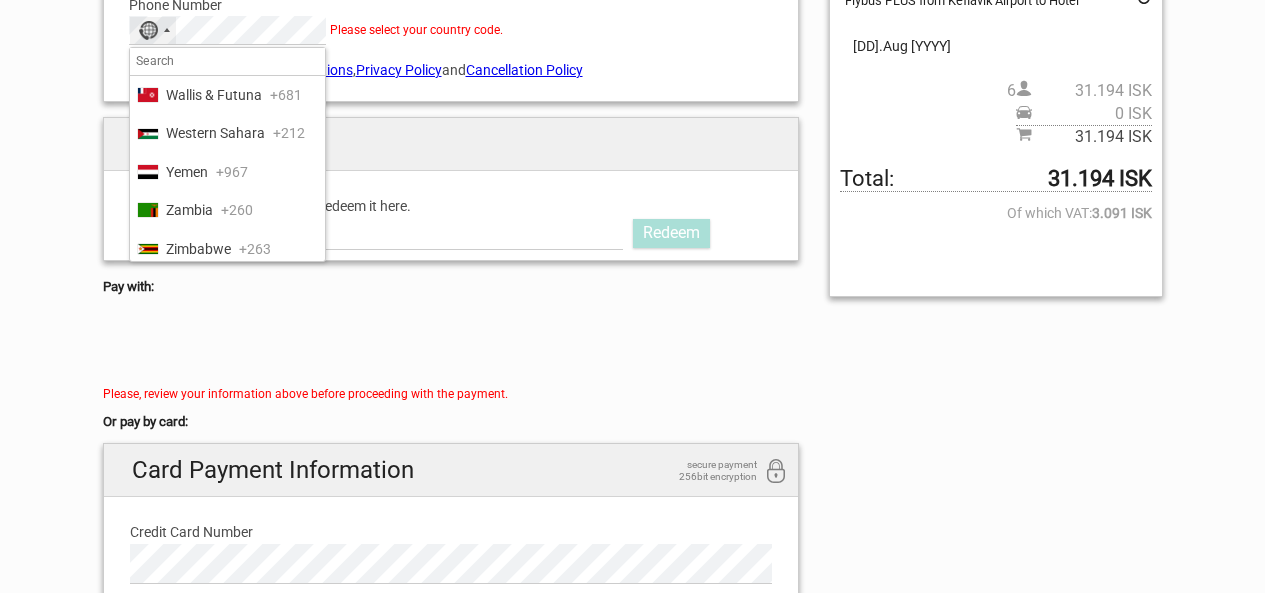 click on "United States" at bounding box center (207, -174) 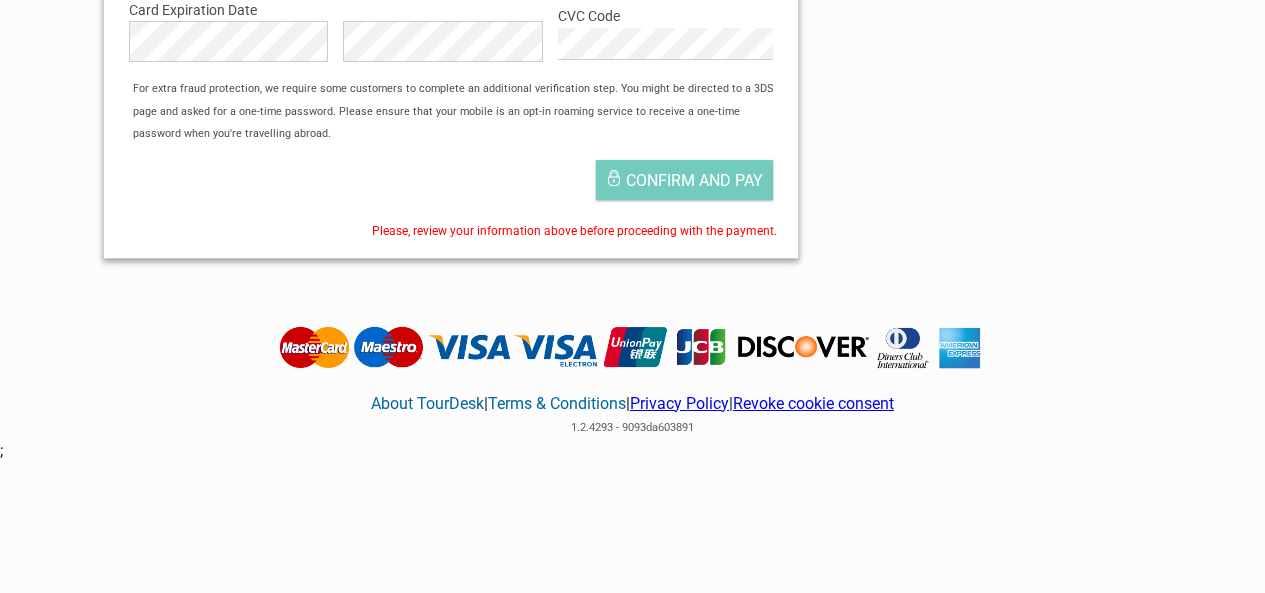 scroll, scrollTop: 1000, scrollLeft: 0, axis: vertical 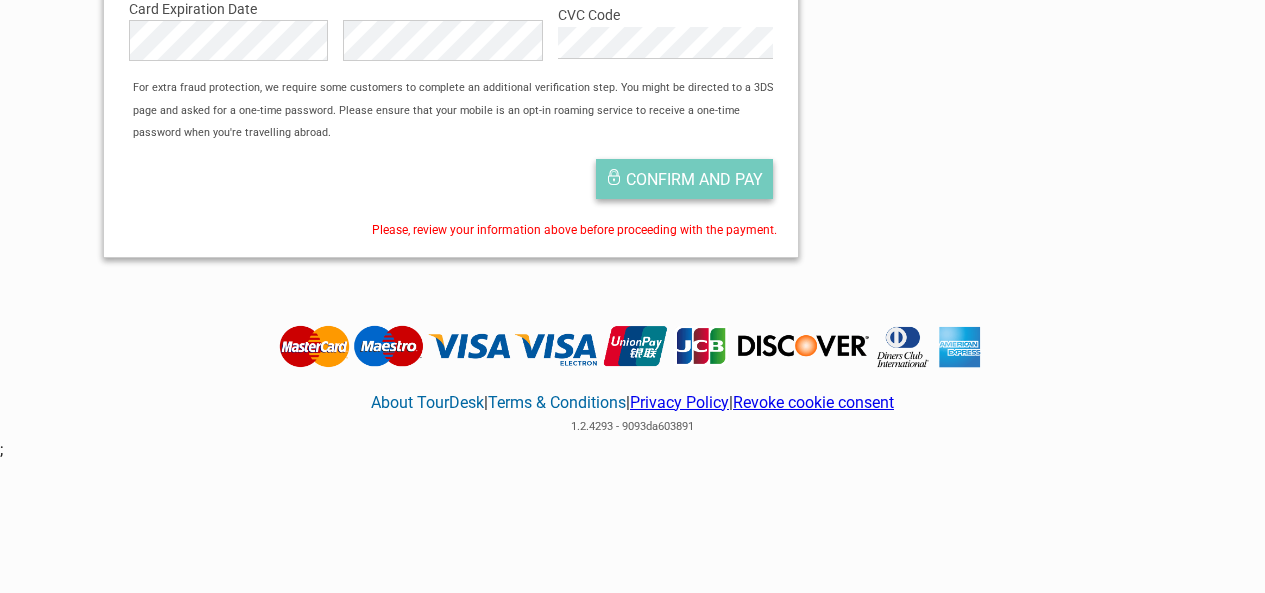 click on "Confirm and pay" at bounding box center [694, 179] 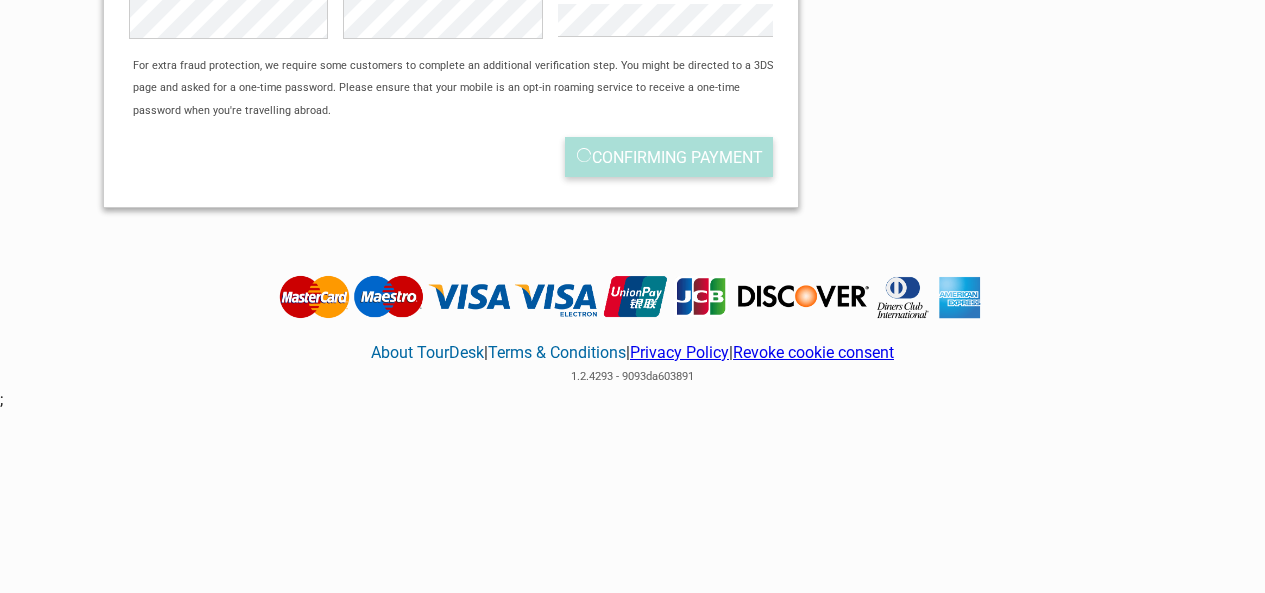 scroll, scrollTop: 977, scrollLeft: 0, axis: vertical 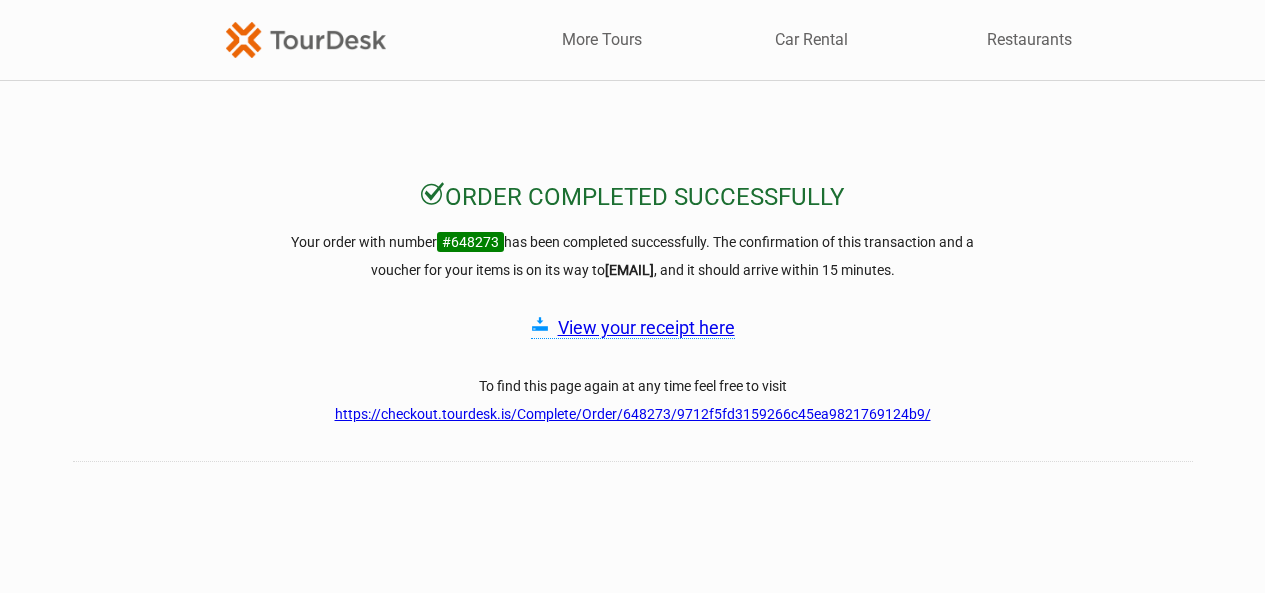 click on "View your receipt here" at bounding box center (646, 327) 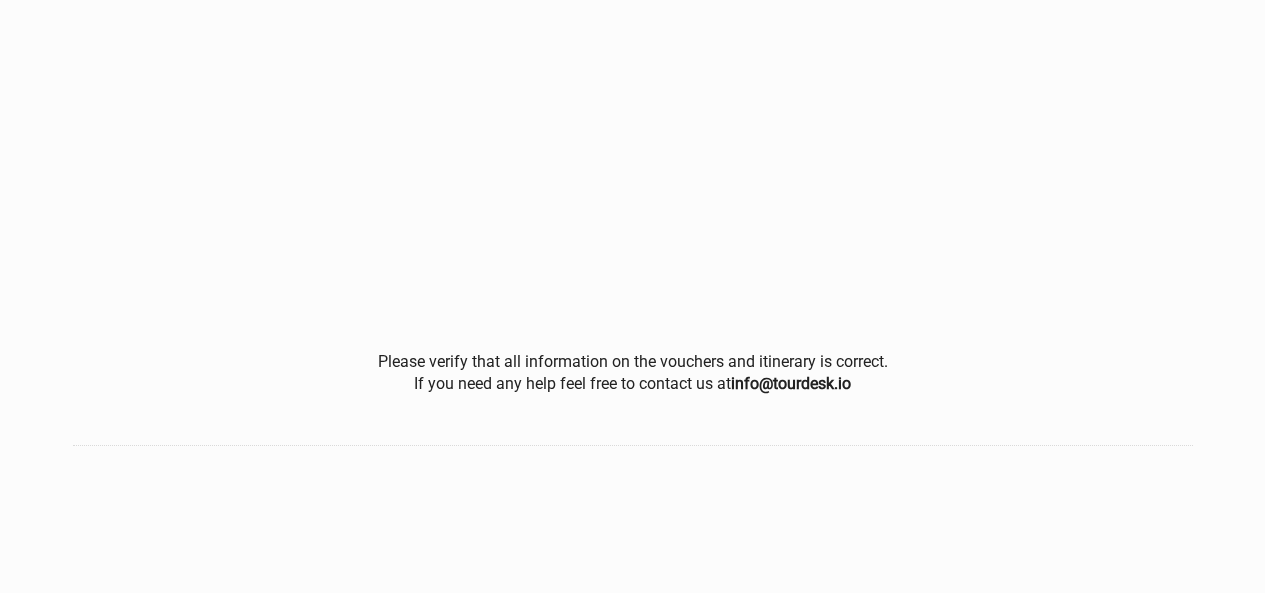 scroll, scrollTop: 0, scrollLeft: 0, axis: both 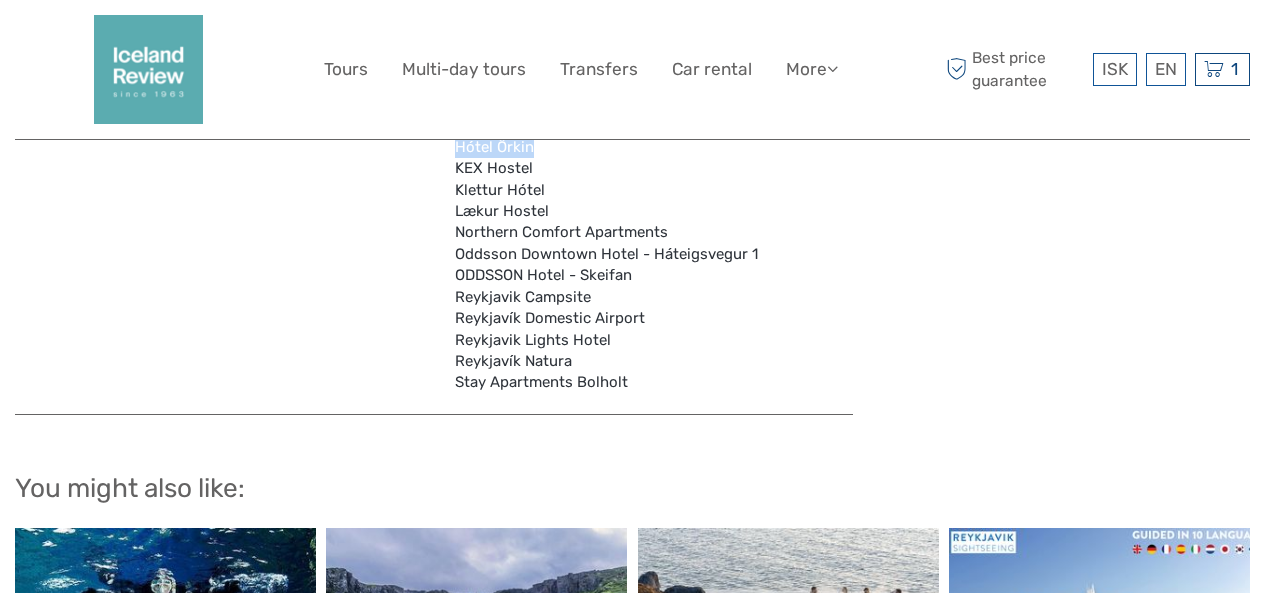 drag, startPoint x: 13, startPoint y: 266, endPoint x: 564, endPoint y: 155, distance: 562.0694 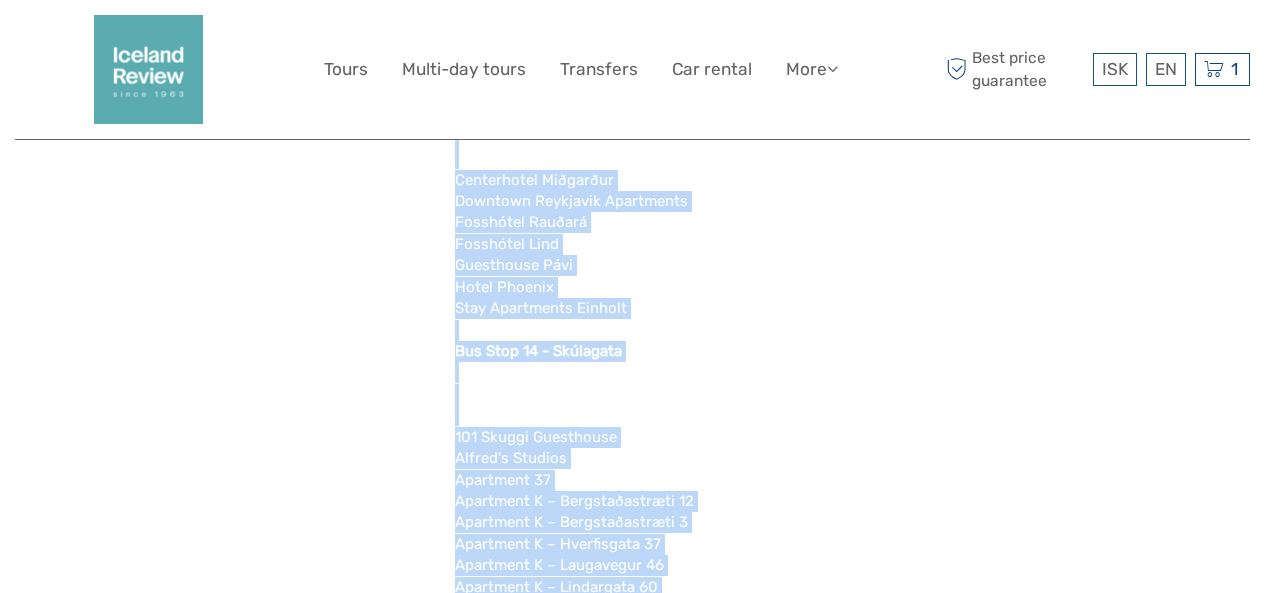 scroll, scrollTop: 4545, scrollLeft: 0, axis: vertical 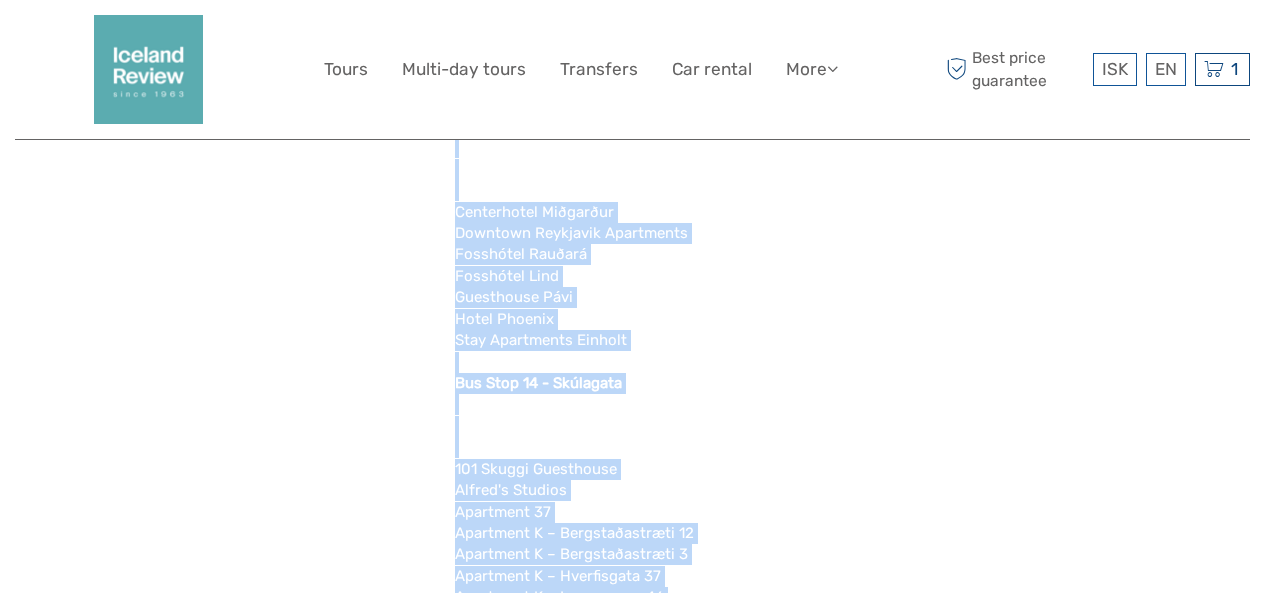 copy on "Lore ip dolorsit
Ame ConsEcte Adi el seddoe temporincIdid Ut-La
Etdolorem
Al enim adm ve qui nostrude ul labo nisial exeaco consequa du au iru in rep volu velitessec fug nulla pa exc sintocc cupidata nonp.
Sun Culp 1 - Quioffic - Dese Moll
7 Animide Laborumper
Undeomnisis Natus
Erro Volupta
Accusan Dolore Laudantium
Totamre Aperiam Eaqueipsaq
Abilloinve Veritat
Quasiarchi Beataevit
Dicta Expli
Nemoe Ipsamquiavol
Asper Autoditfu Consequ
Magni Do Eosrati
Sequin Neque
Porroquisq Doloremadi
Numquam Eiusmodite Incid
Magnam Quaerateti
Minussolu Nobiseli Optioc
Nih Impe 4 - Quoplac - Fac Poss
Assumenda Repellendu
Tempor Autem Quibus Officiisde
Rerumne Saepeeveni
Volup Repudiand Recu
Itaq Earum Hictenetur – Sapientedelect 9
Reic Volup Maioresali – Perferendisdo 7
Asp Repe 1 - Minimnostr
3486 Exercitati
Ullamc Susci
Labor Aliqu
Commodicons Quidmaxi
Molliti Molestiaeh
Quid Rerumf Exped
Distinct Namliberot
Cumsoluta Nobiselig Optio
Cumqu Nihi
Imped..." 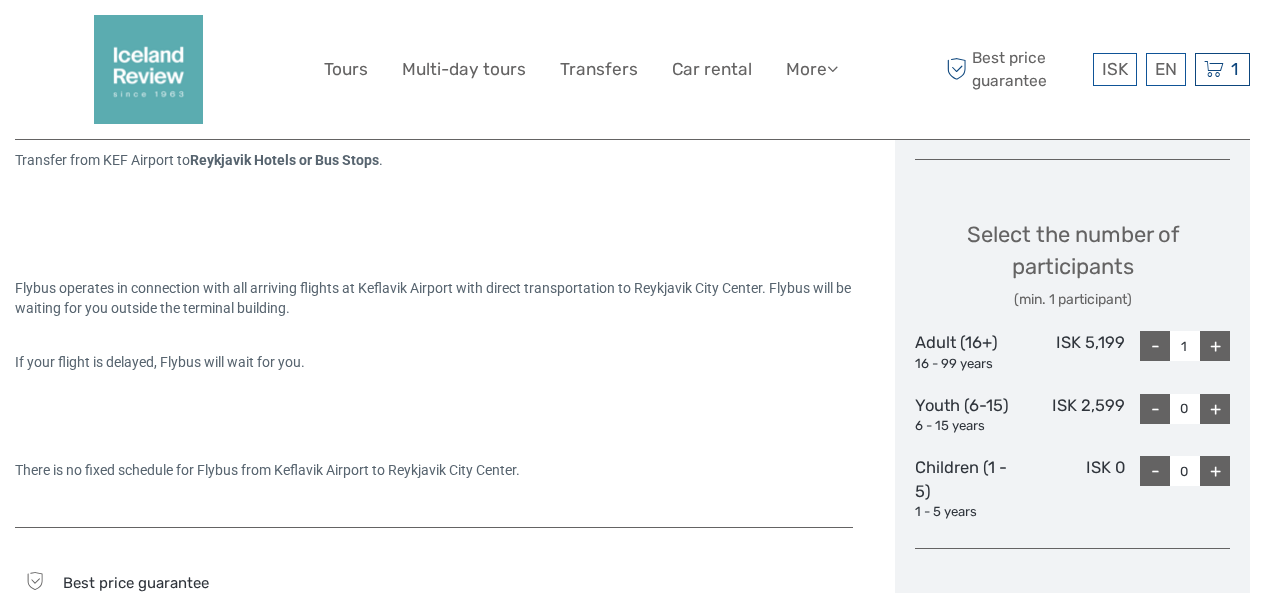 scroll, scrollTop: 745, scrollLeft: 0, axis: vertical 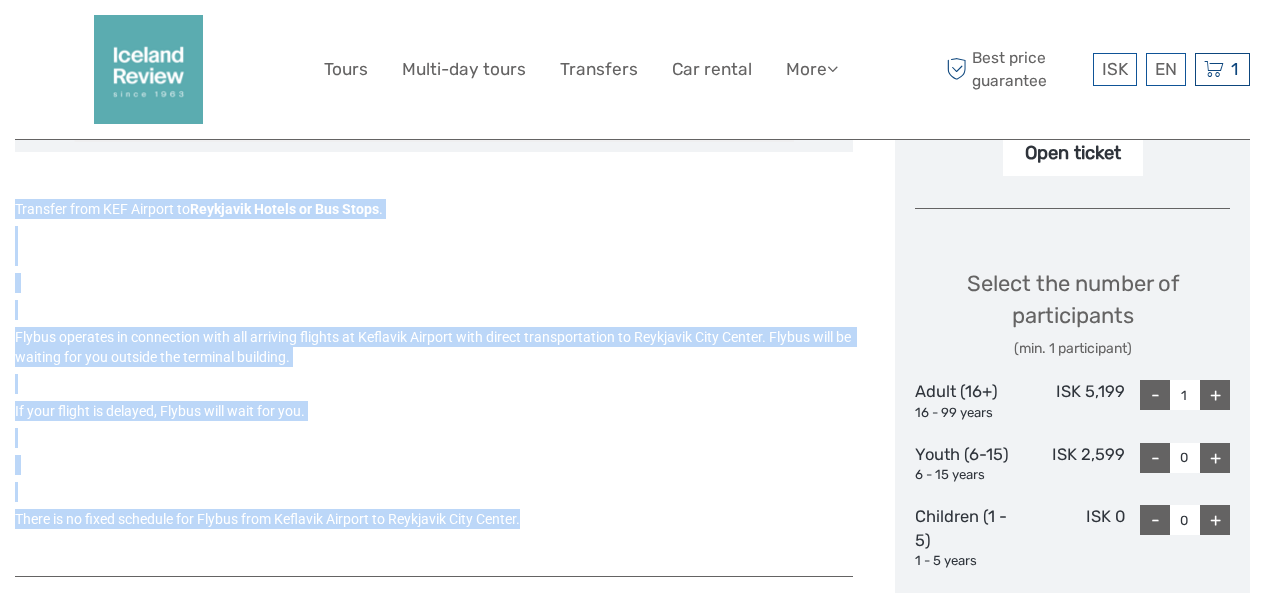 drag, startPoint x: 15, startPoint y: 197, endPoint x: 548, endPoint y: 503, distance: 614.5934 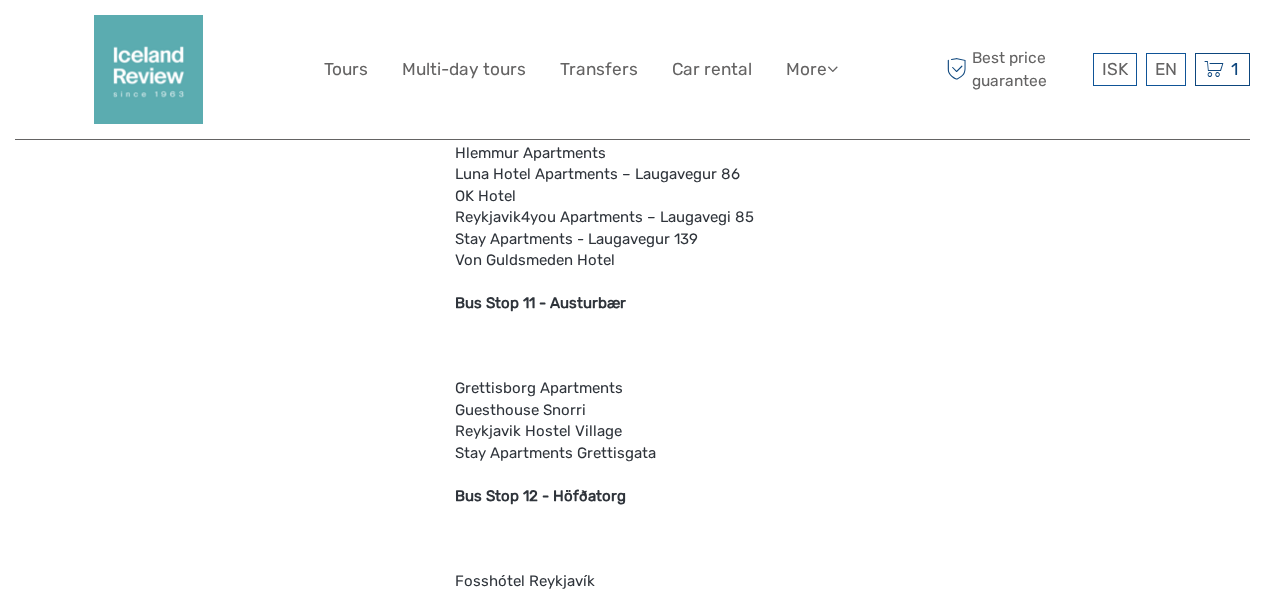 scroll, scrollTop: 4045, scrollLeft: 0, axis: vertical 